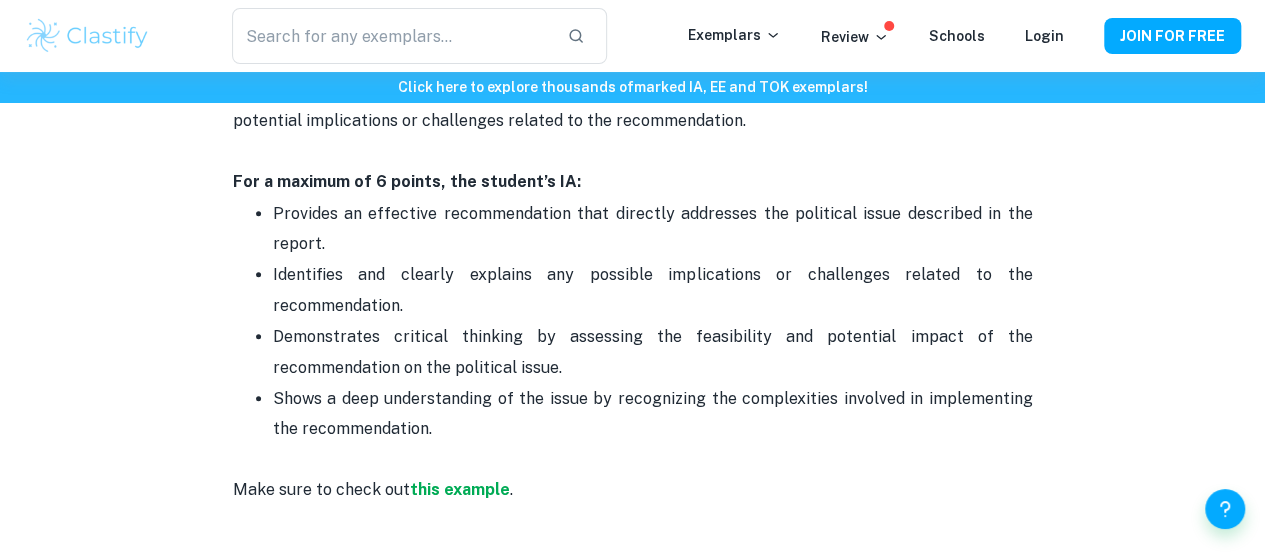 scroll, scrollTop: 4073, scrollLeft: 0, axis: vertical 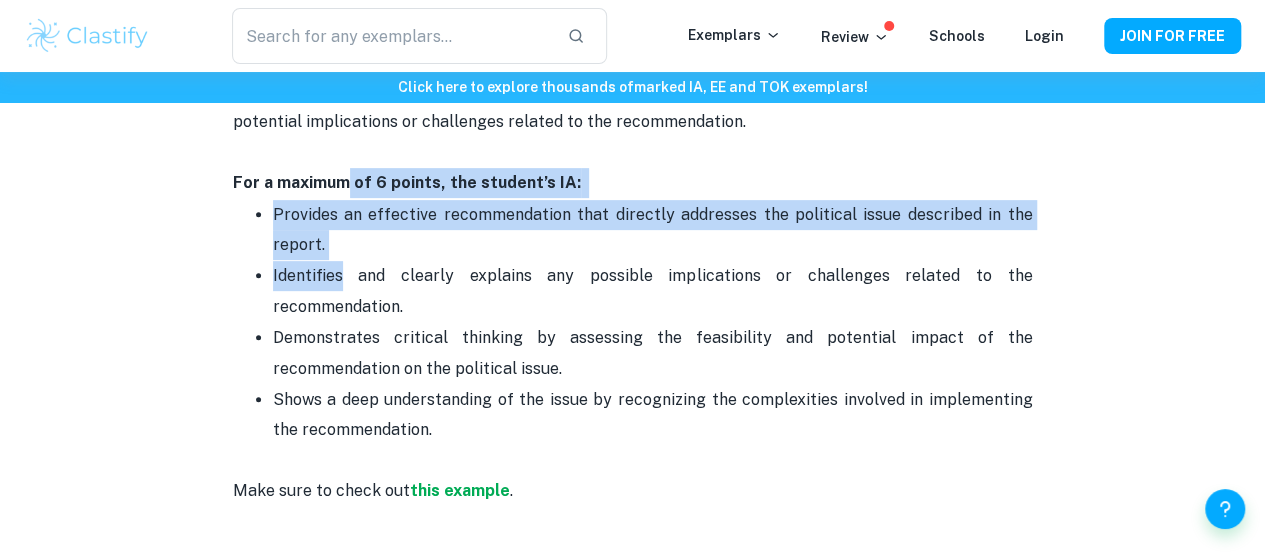 drag, startPoint x: 346, startPoint y: 220, endPoint x: 338, endPoint y: 297, distance: 77.41447 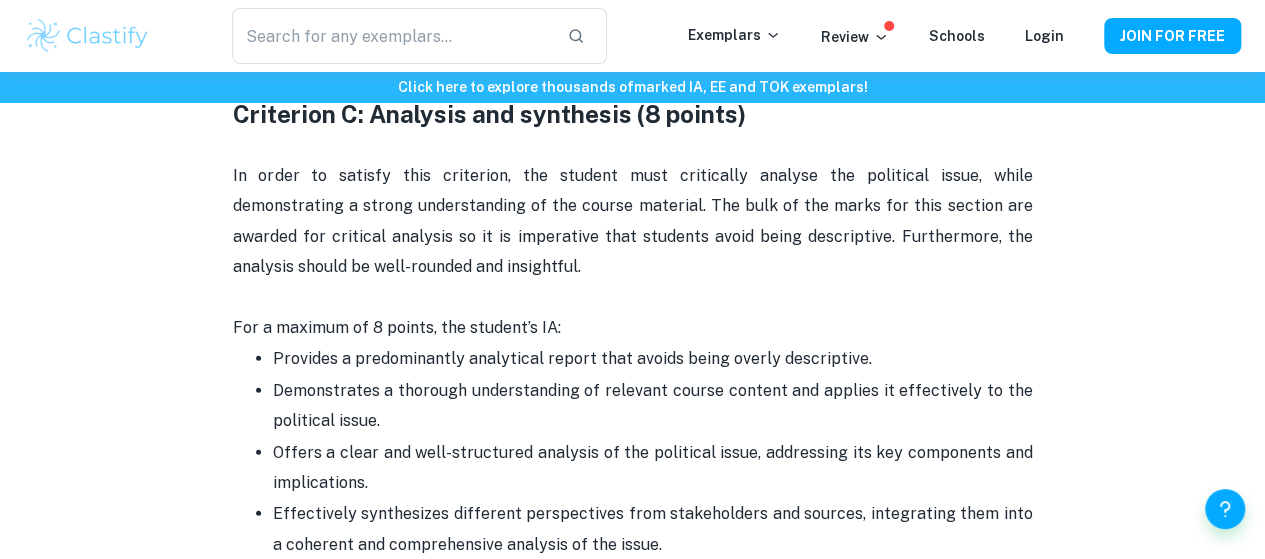 click on "Offers a clear and well-structured analysis of the political issue, addressing its key components and implications." at bounding box center [653, 468] 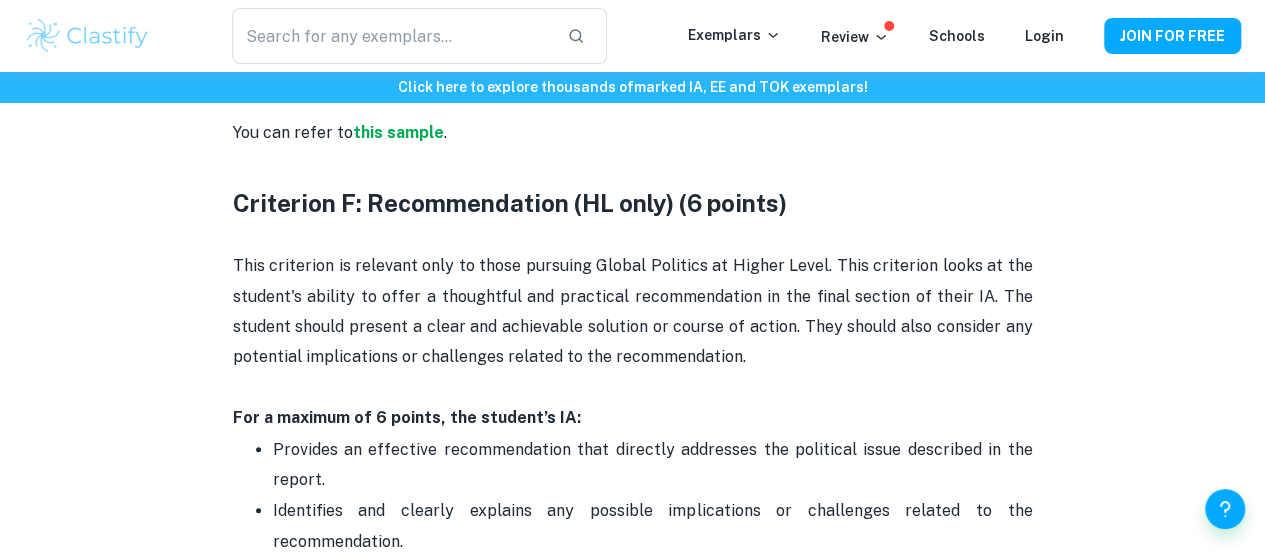 scroll, scrollTop: 3837, scrollLeft: 0, axis: vertical 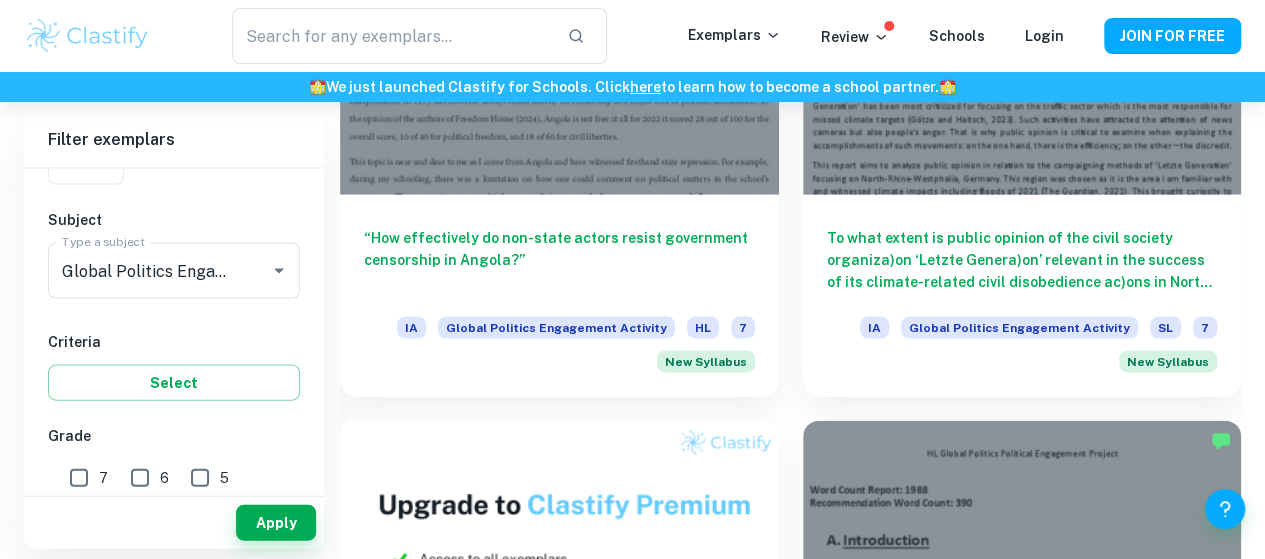 click at bounding box center (559, 1694) 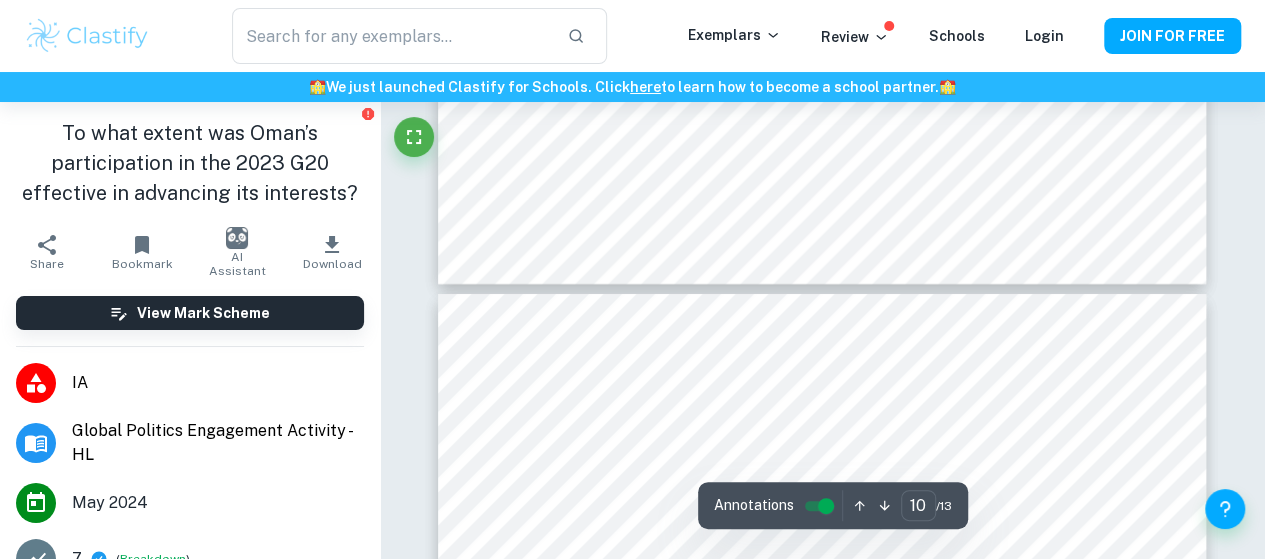scroll, scrollTop: 11129, scrollLeft: 0, axis: vertical 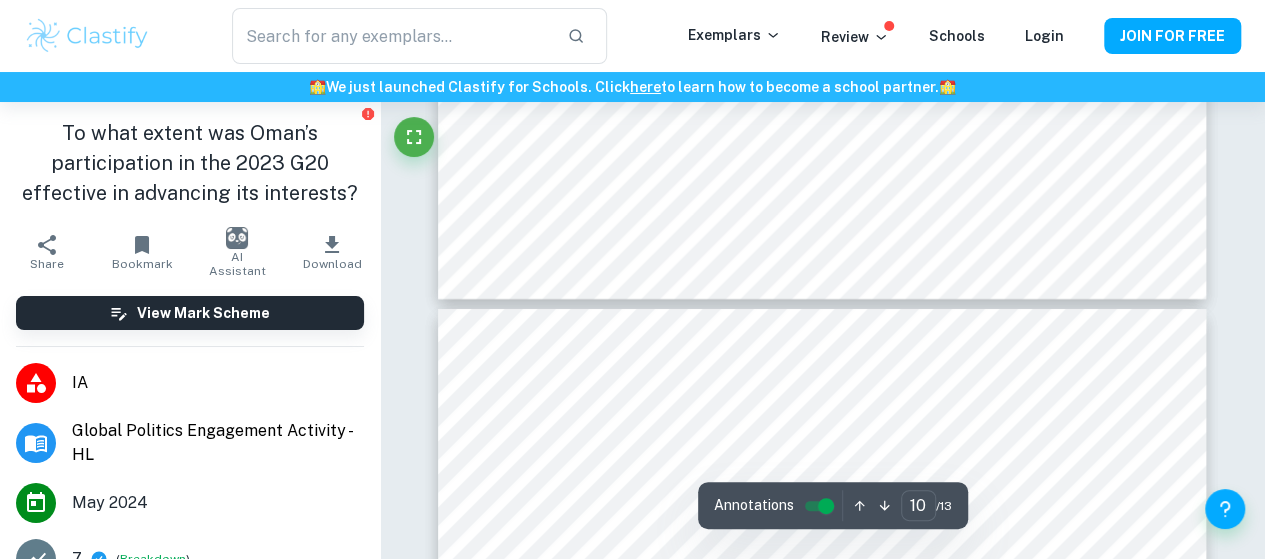 type on "11" 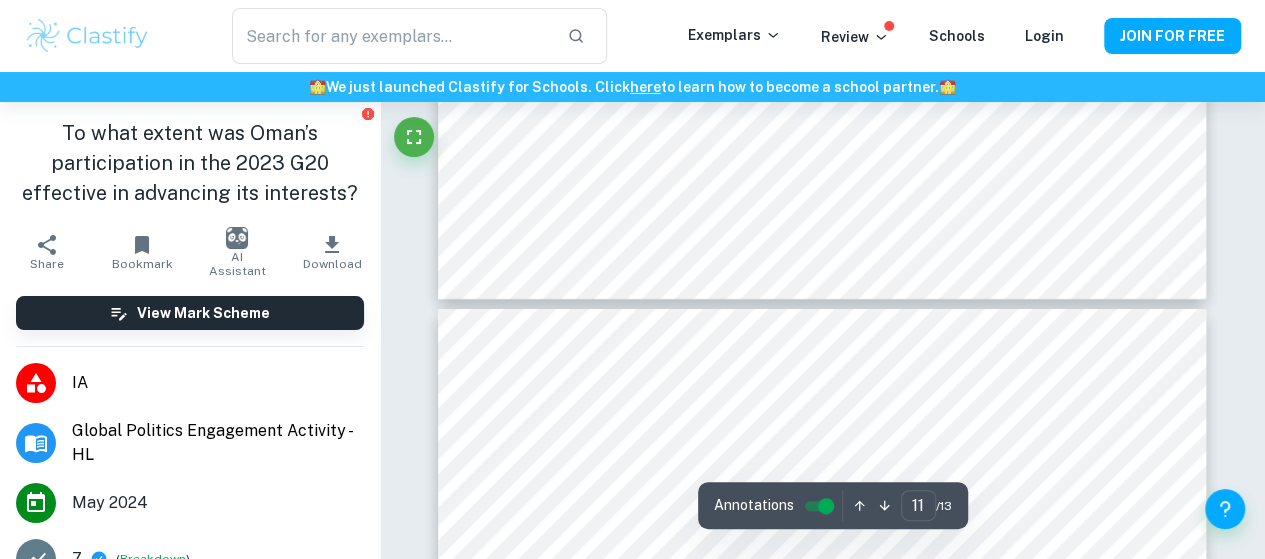 scroll, scrollTop: 11250, scrollLeft: 0, axis: vertical 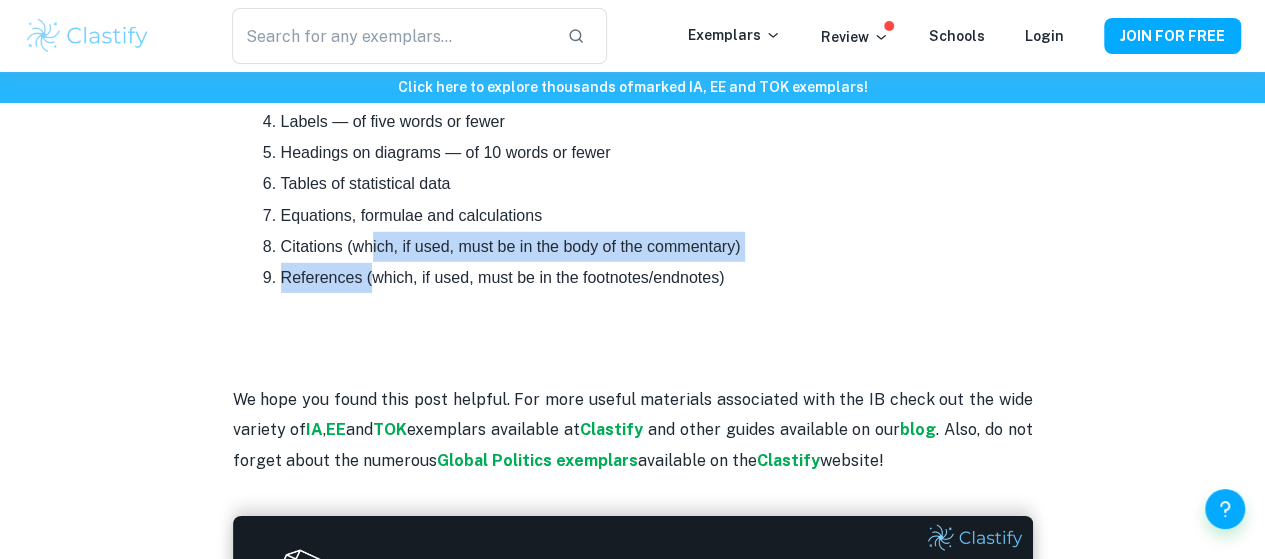 drag, startPoint x: 374, startPoint y: 300, endPoint x: 371, endPoint y: 262, distance: 38.118237 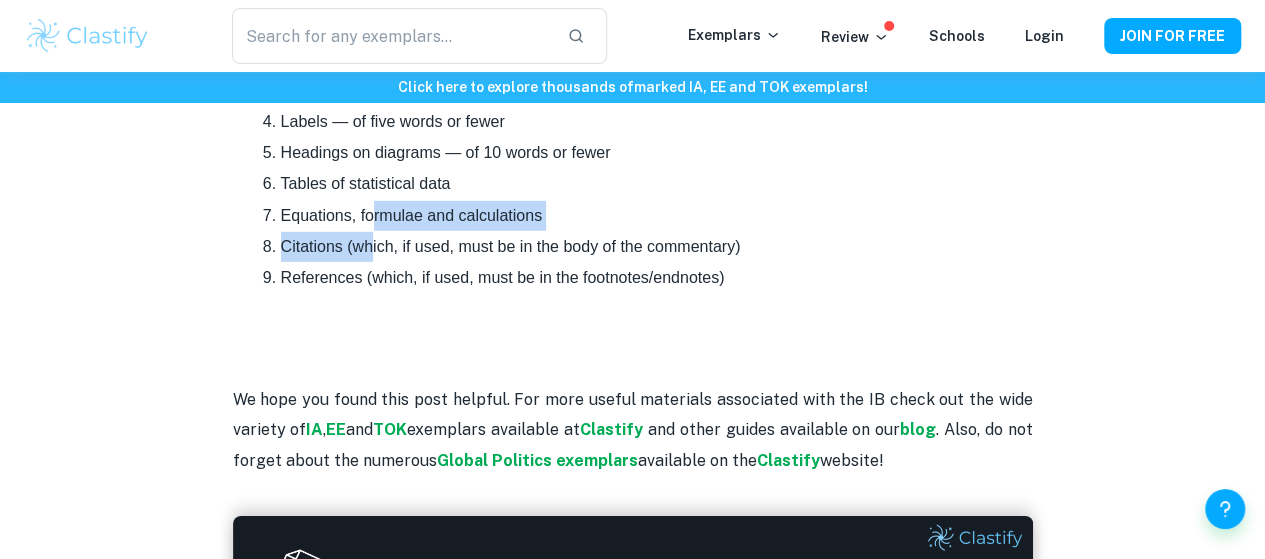 drag, startPoint x: 371, startPoint y: 262, endPoint x: 370, endPoint y: 241, distance: 21.023796 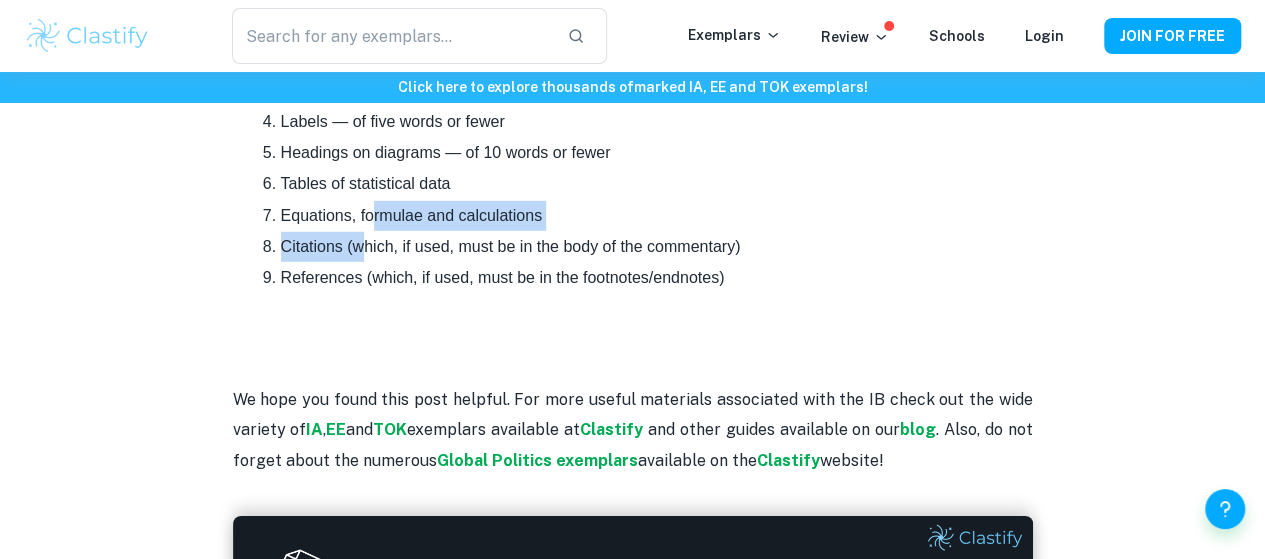 drag, startPoint x: 370, startPoint y: 241, endPoint x: 368, endPoint y: 267, distance: 26.076809 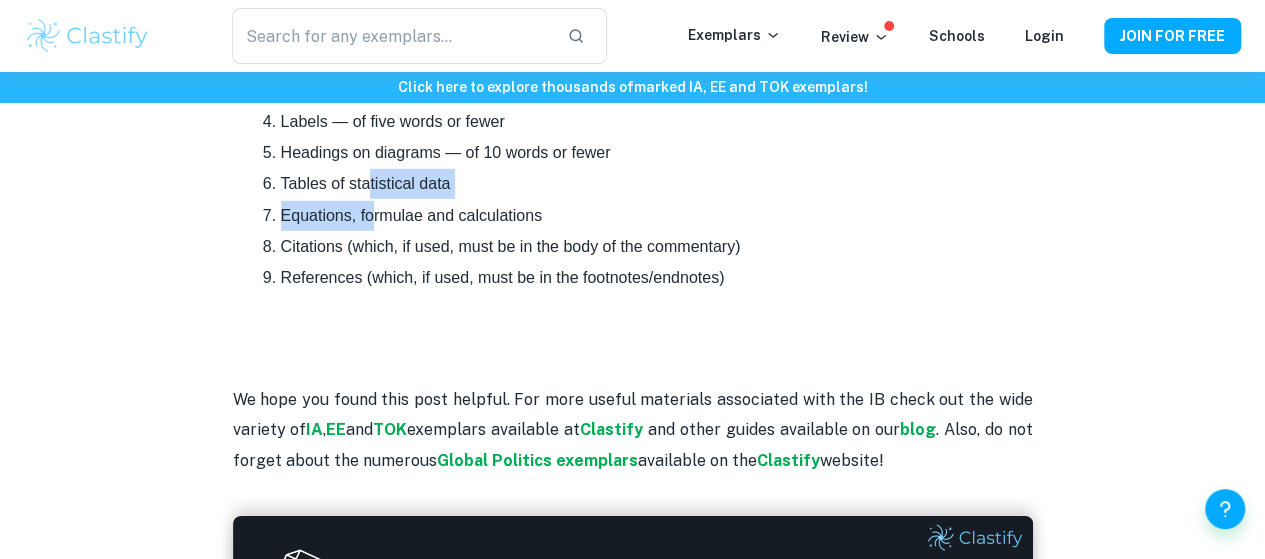 drag, startPoint x: 370, startPoint y: 235, endPoint x: 369, endPoint y: 196, distance: 39.012817 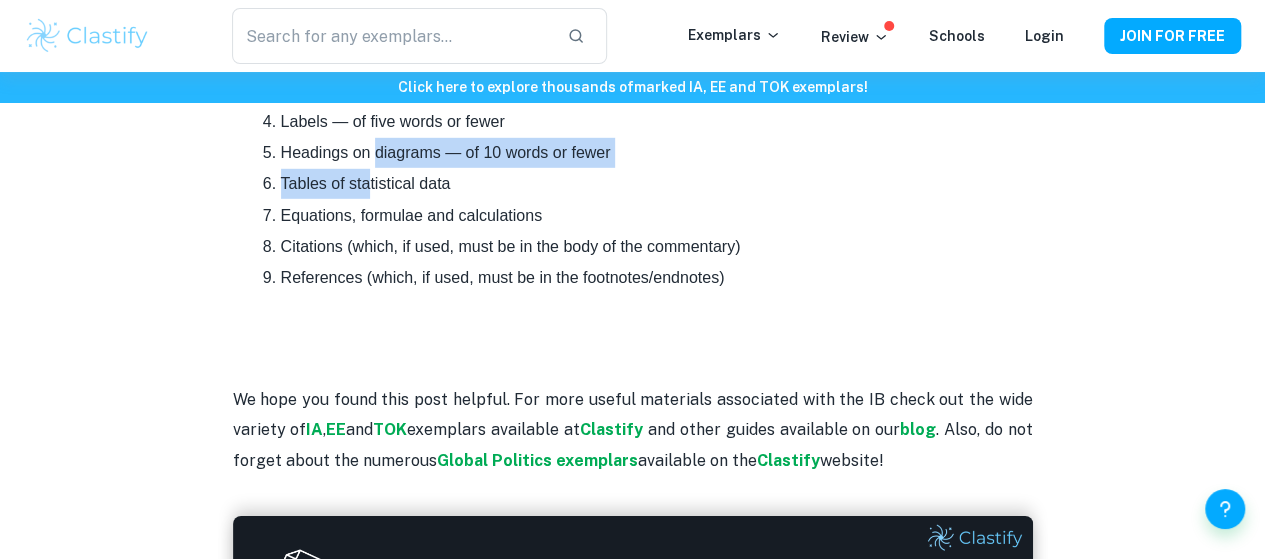 drag, startPoint x: 369, startPoint y: 196, endPoint x: 373, endPoint y: 167, distance: 29.274563 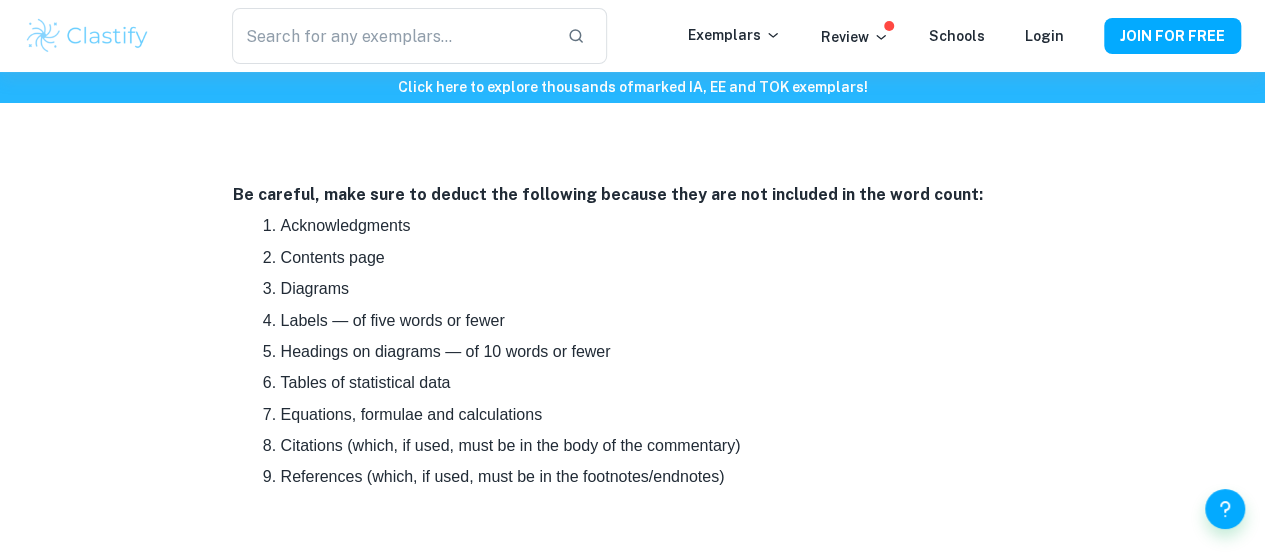 scroll, scrollTop: 2724, scrollLeft: 0, axis: vertical 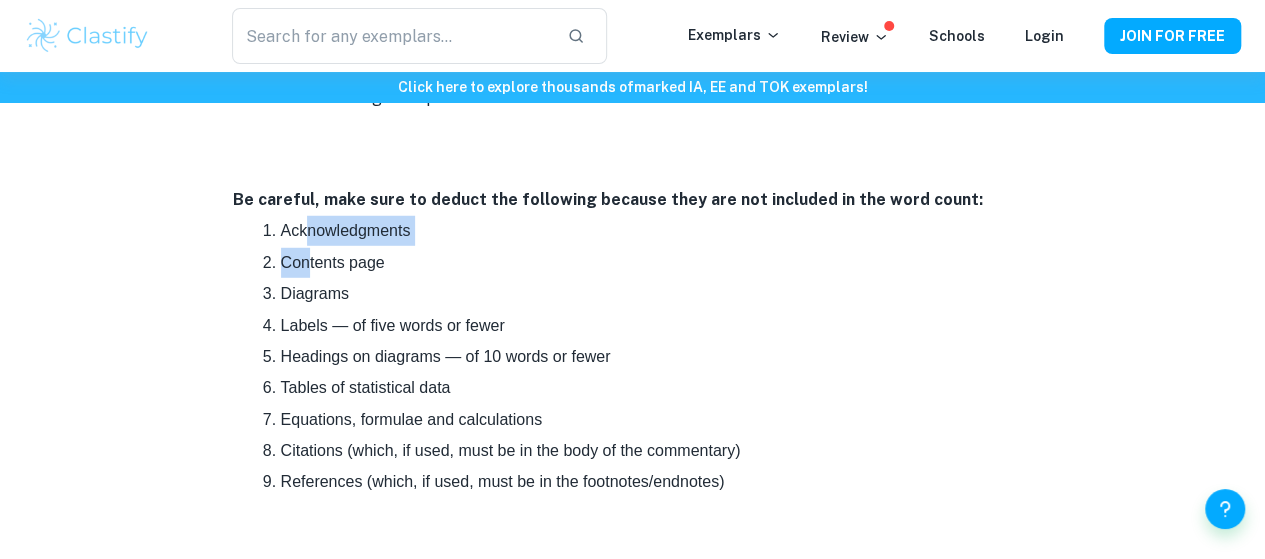 drag, startPoint x: 310, startPoint y: 237, endPoint x: 308, endPoint y: 281, distance: 44.04543 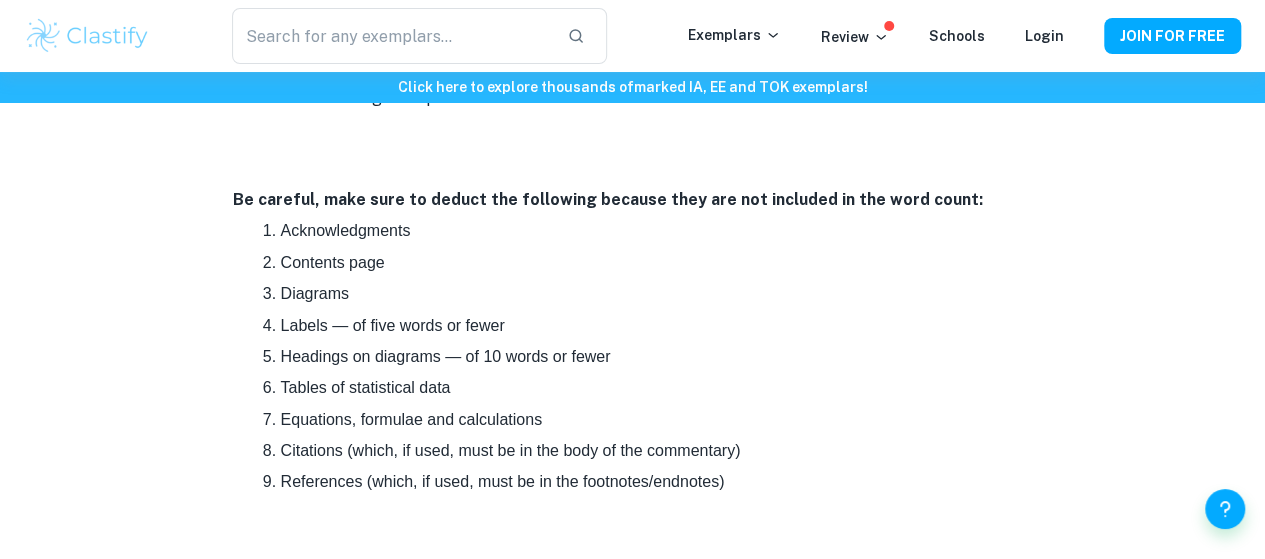 drag, startPoint x: 308, startPoint y: 281, endPoint x: 298, endPoint y: 270, distance: 14.866069 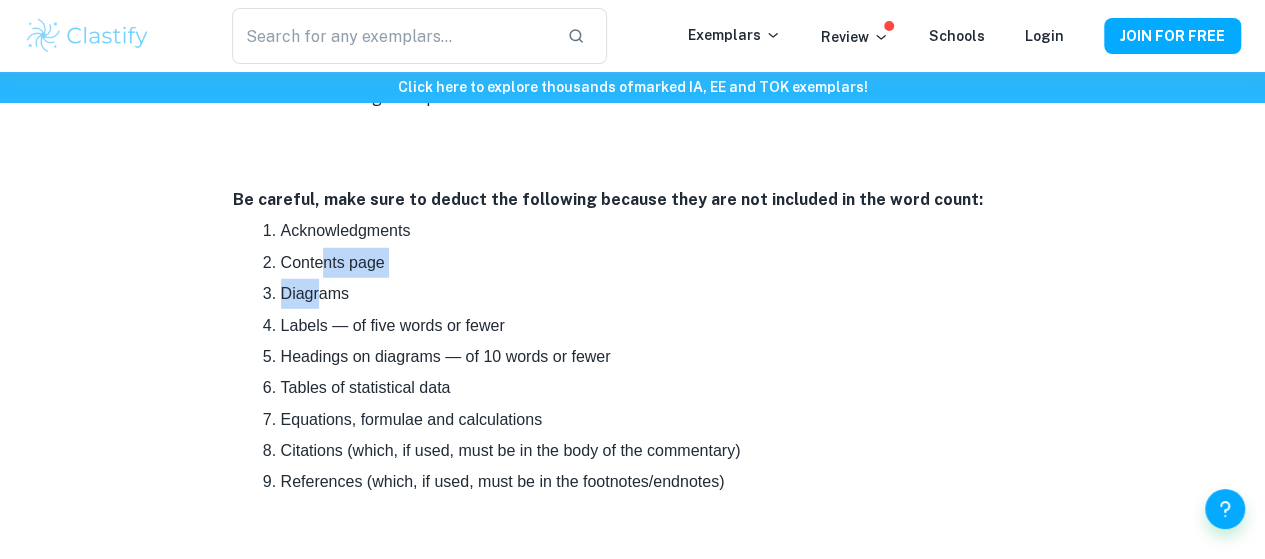 drag, startPoint x: 320, startPoint y: 277, endPoint x: 320, endPoint y: 303, distance: 26 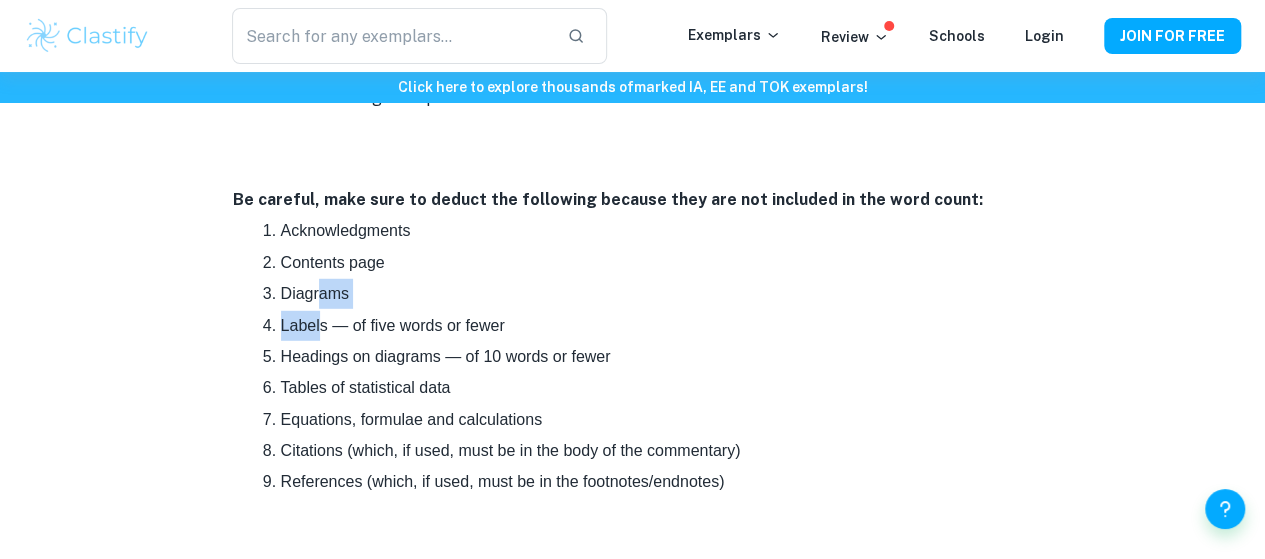 drag, startPoint x: 320, startPoint y: 303, endPoint x: 319, endPoint y: 350, distance: 47.010635 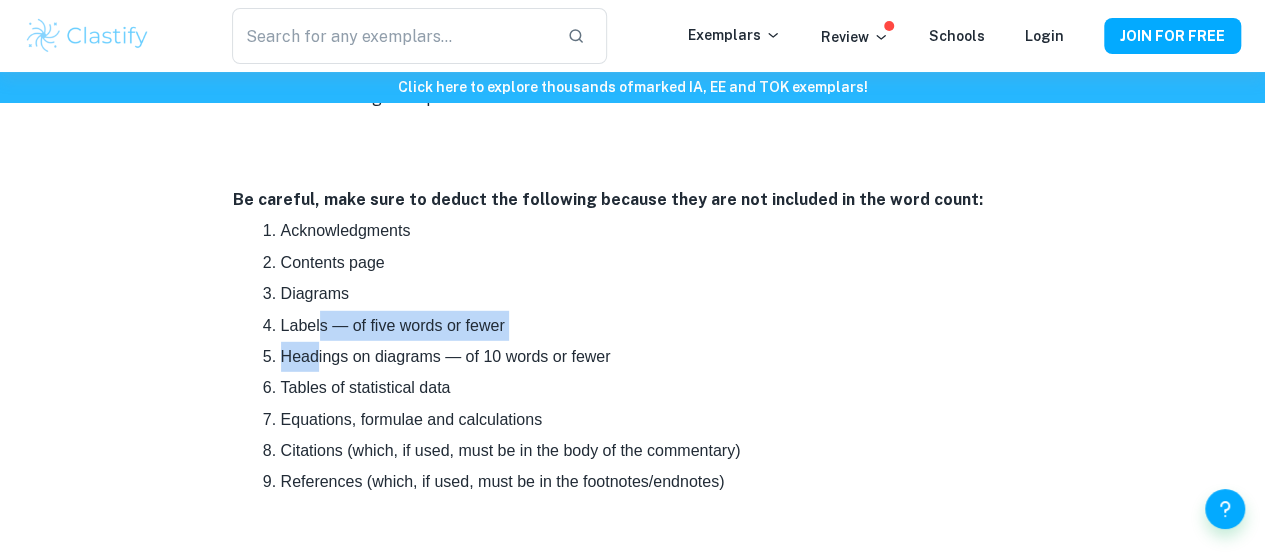drag, startPoint x: 319, startPoint y: 337, endPoint x: 317, endPoint y: 376, distance: 39.051247 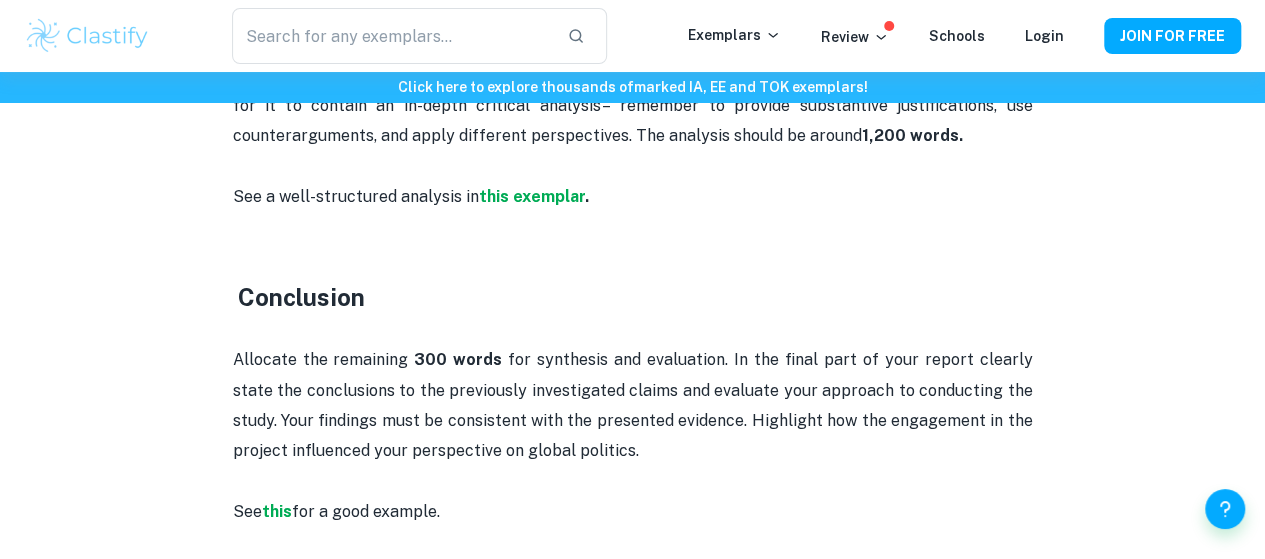 scroll, scrollTop: 1938, scrollLeft: 0, axis: vertical 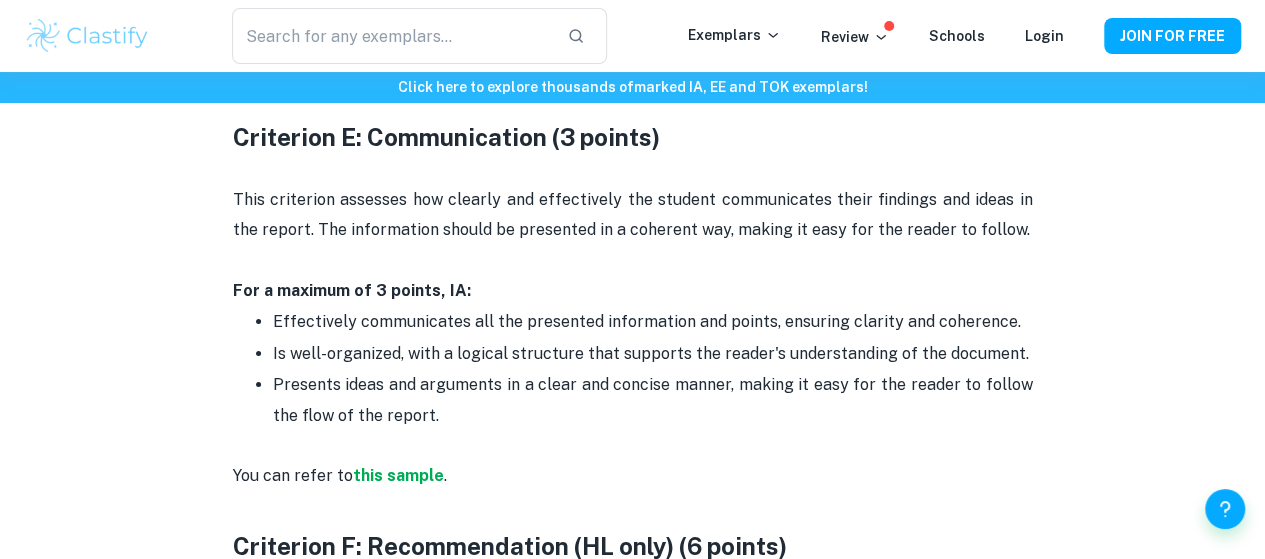 click on "this sample" at bounding box center (398, 475) 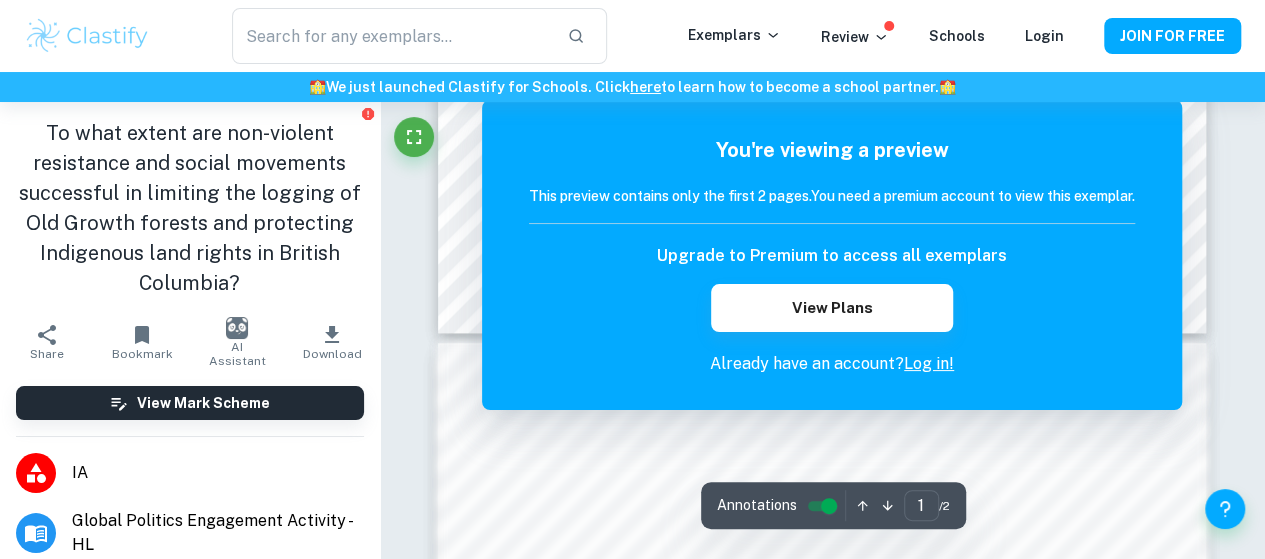 scroll, scrollTop: 782, scrollLeft: 0, axis: vertical 